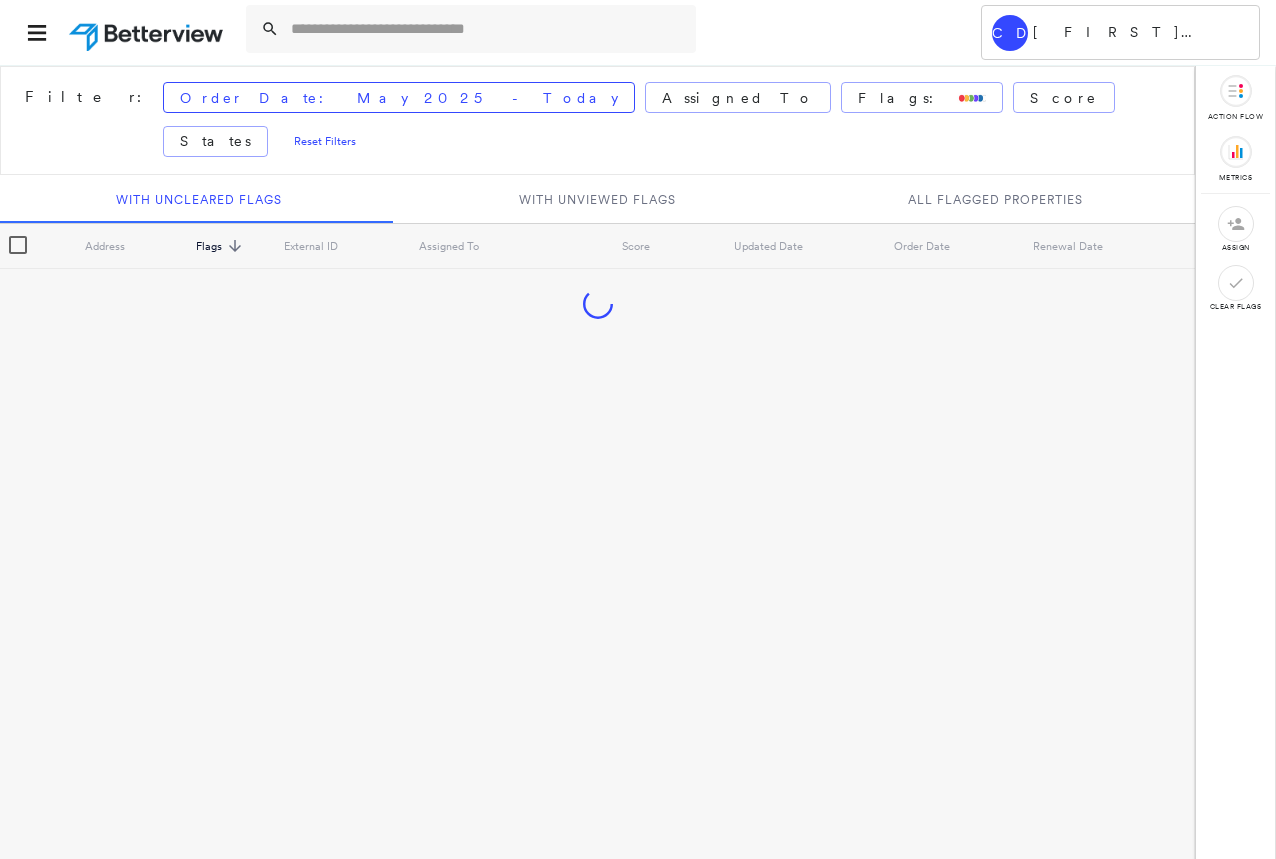 scroll, scrollTop: 0, scrollLeft: 0, axis: both 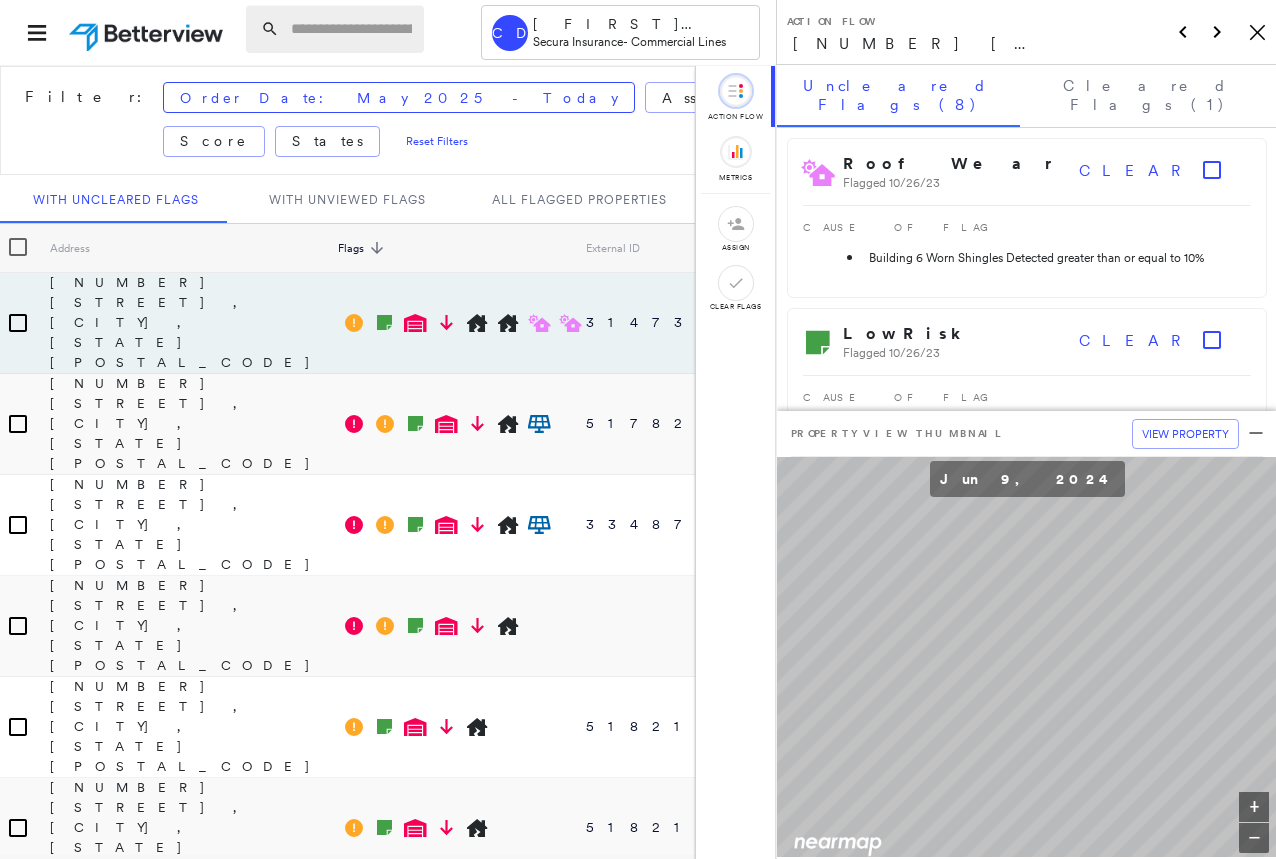click at bounding box center [351, 29] 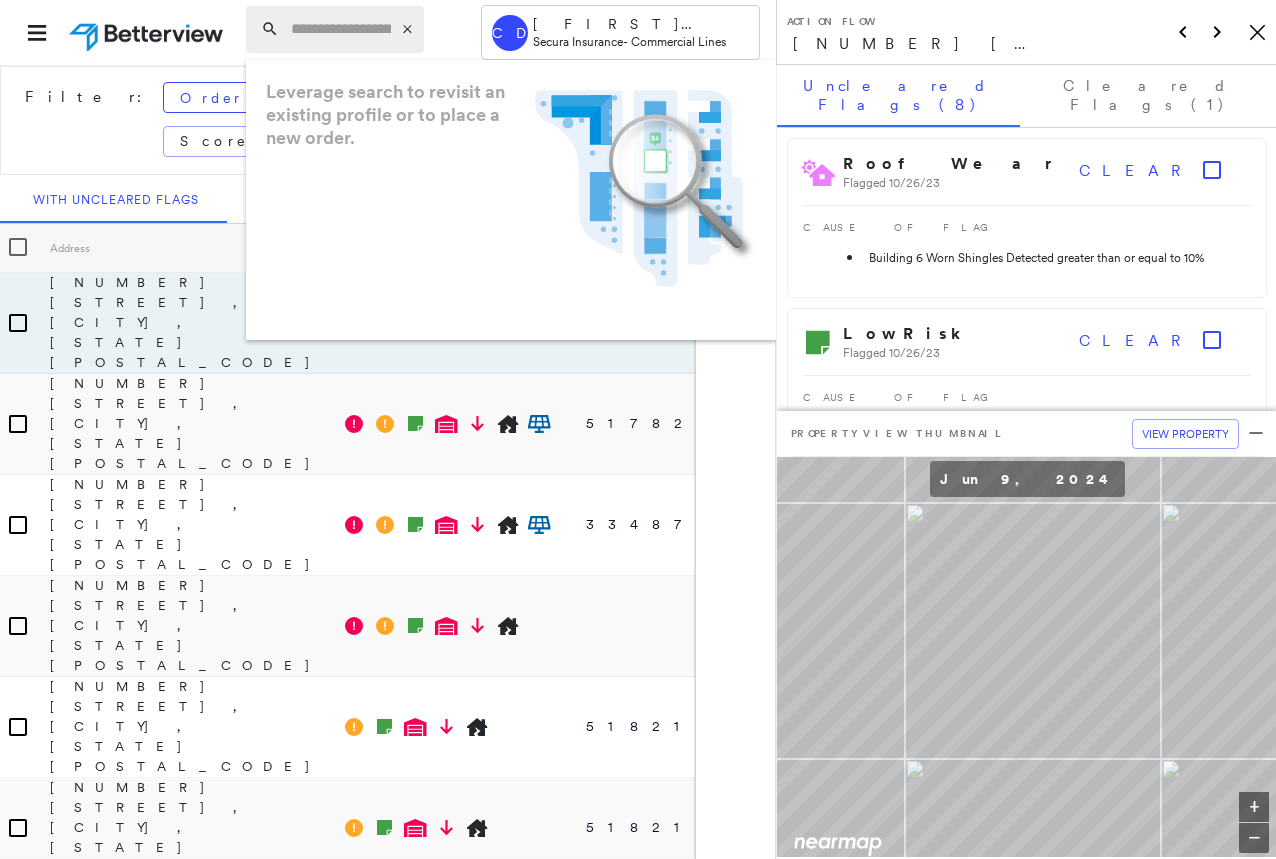 click at bounding box center [341, 29] 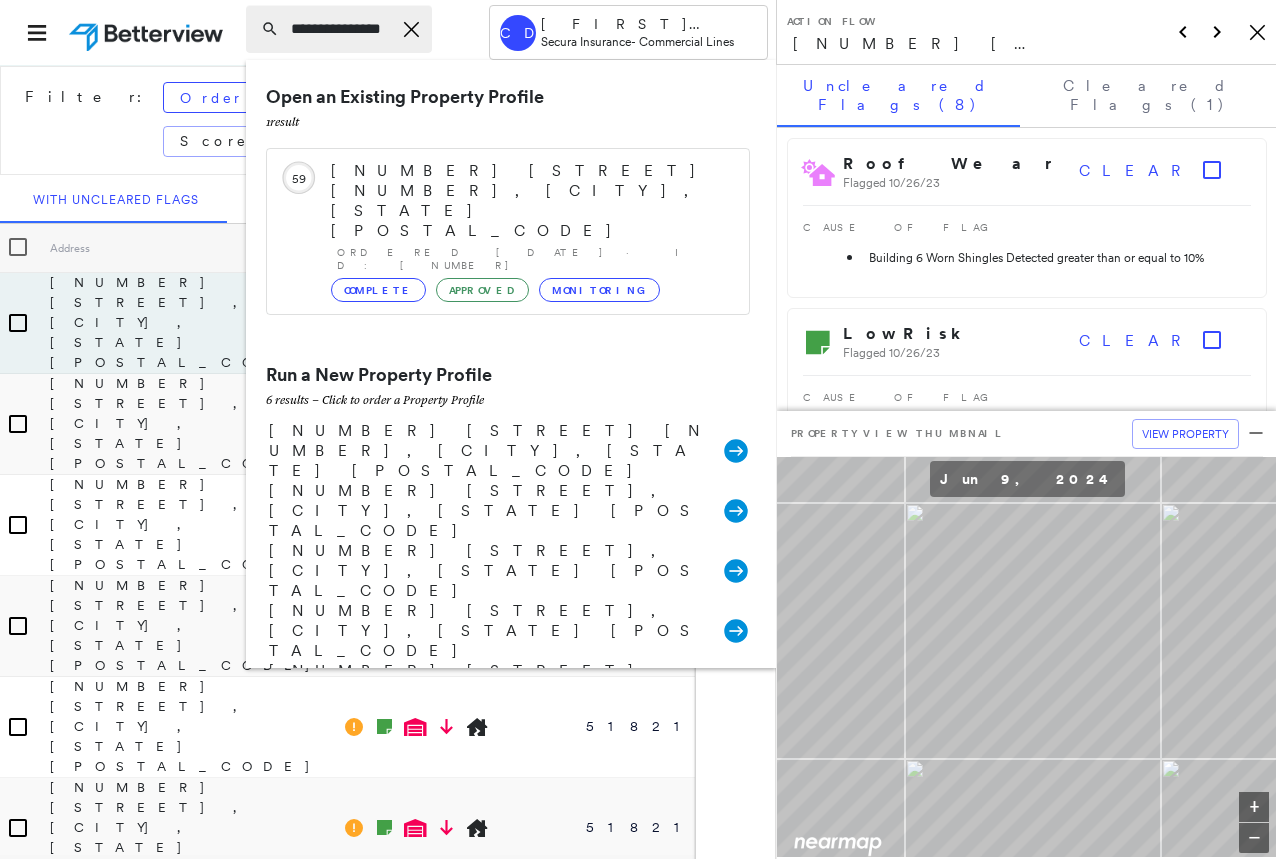 scroll, scrollTop: 0, scrollLeft: 7, axis: horizontal 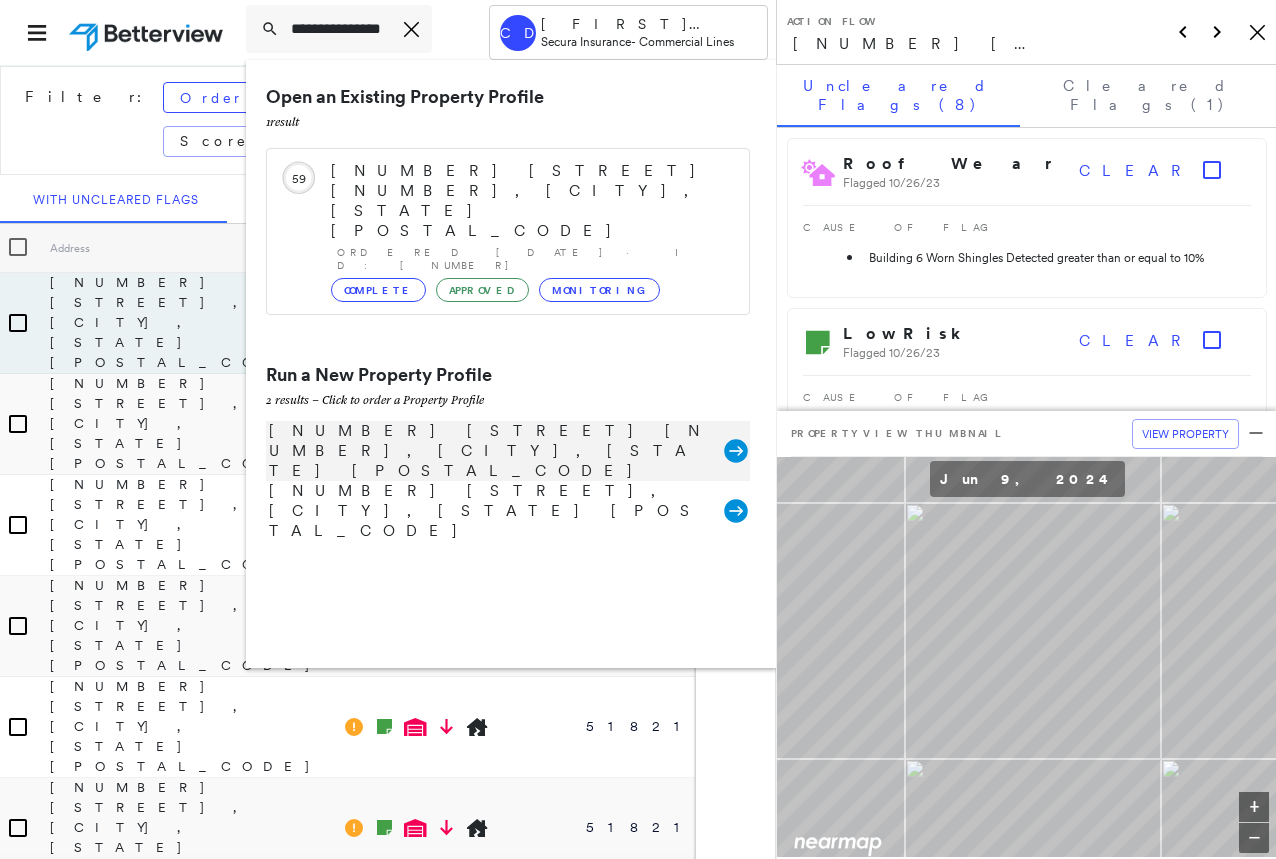 type on "**********" 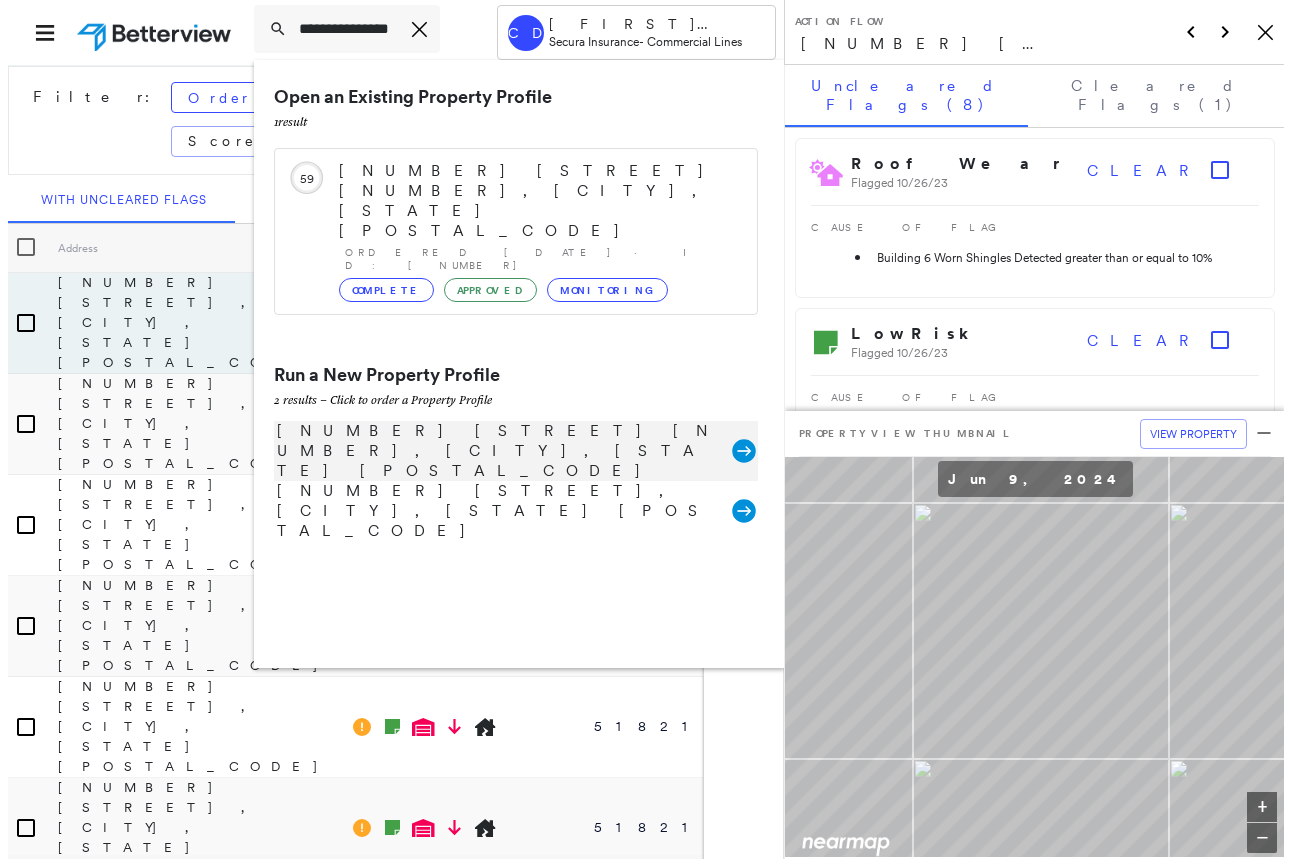scroll, scrollTop: 0, scrollLeft: 0, axis: both 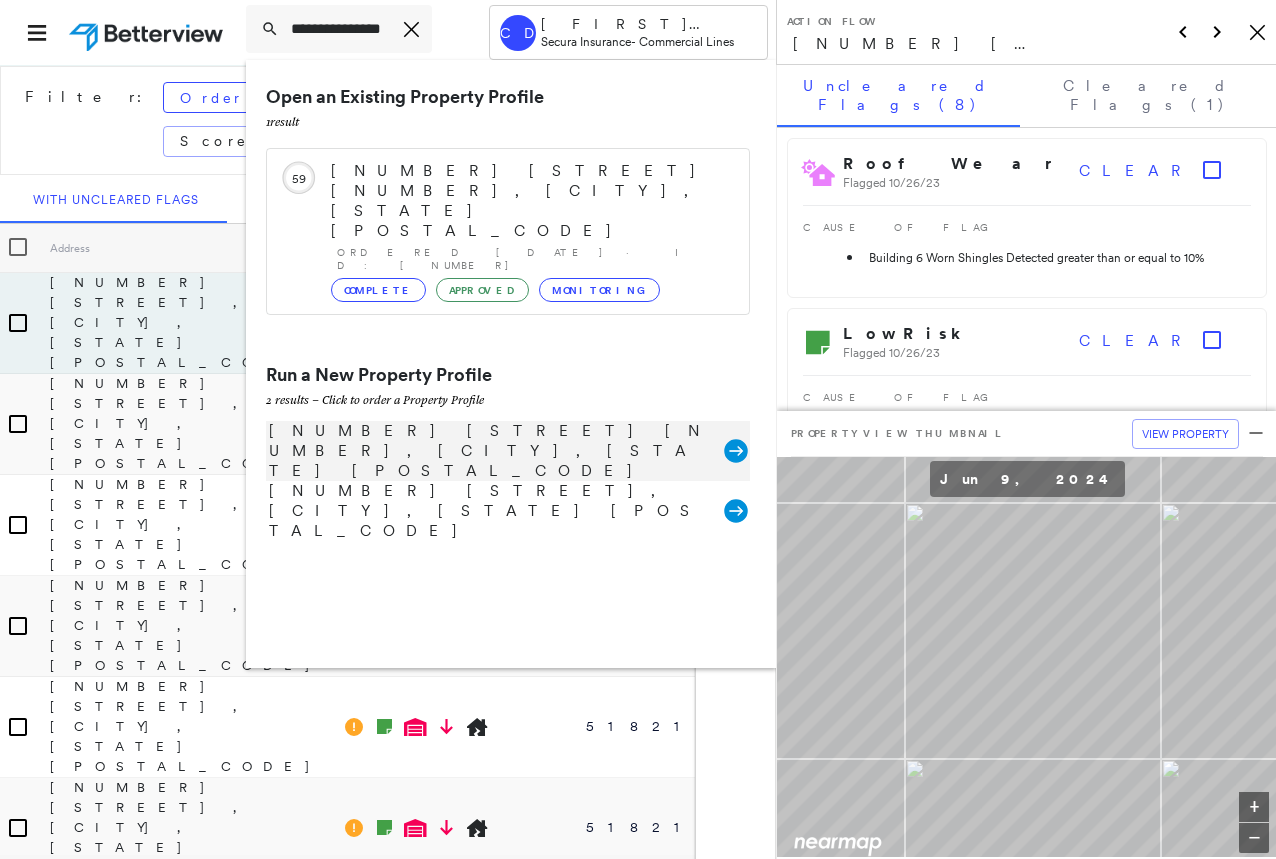 click on "[NUMBER] [STREET] [NUMBER], [CITY], [STATE] [POSTAL_CODE]" at bounding box center (494, 451) 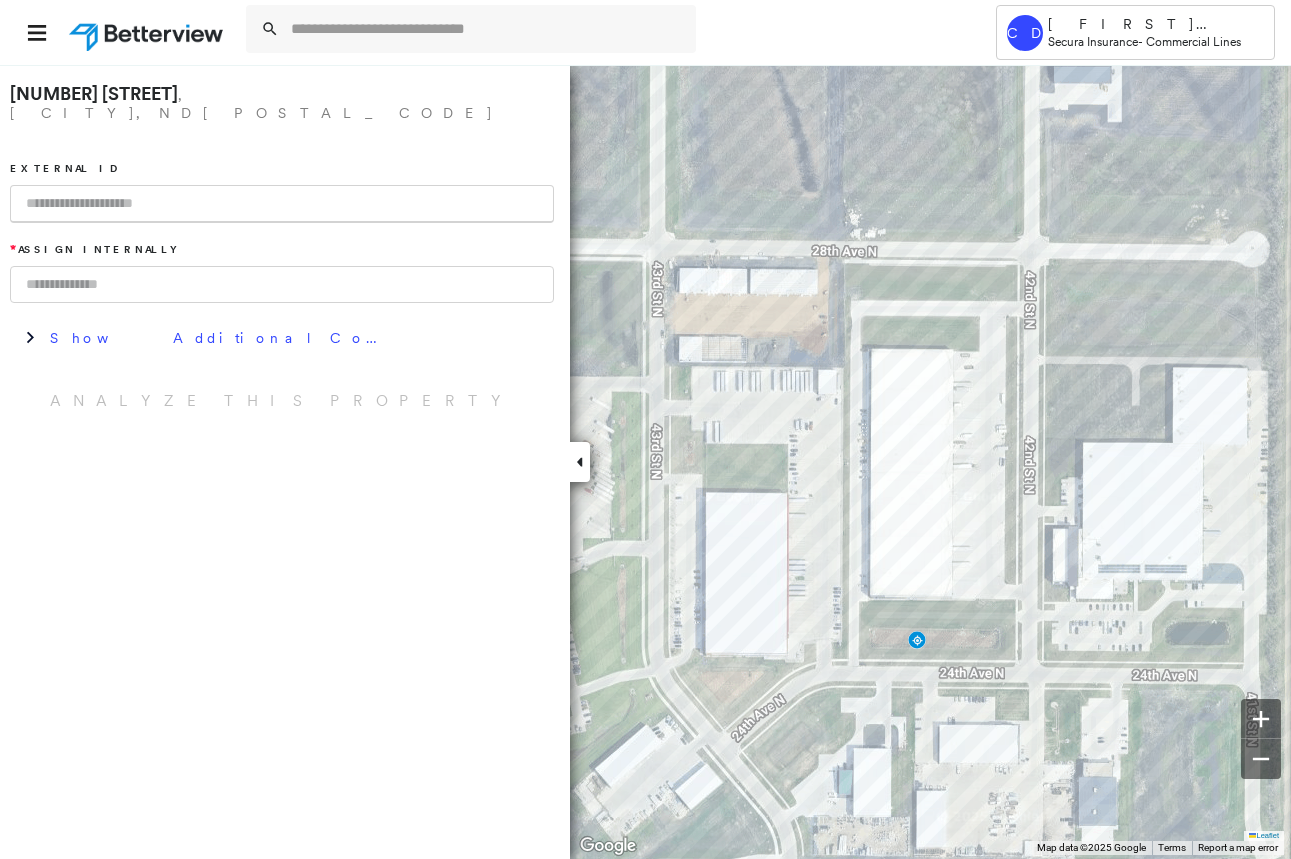 click at bounding box center (282, 284) 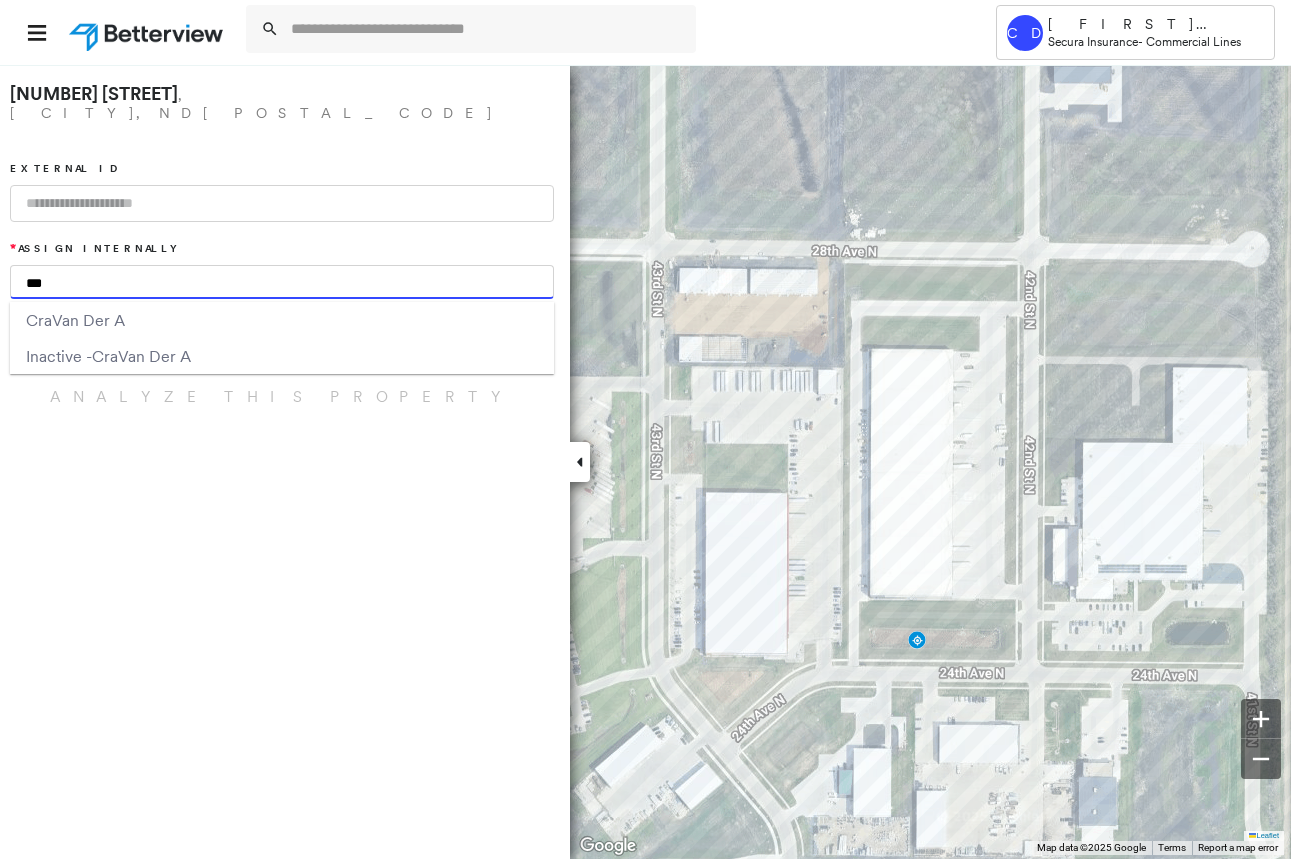 type on "***" 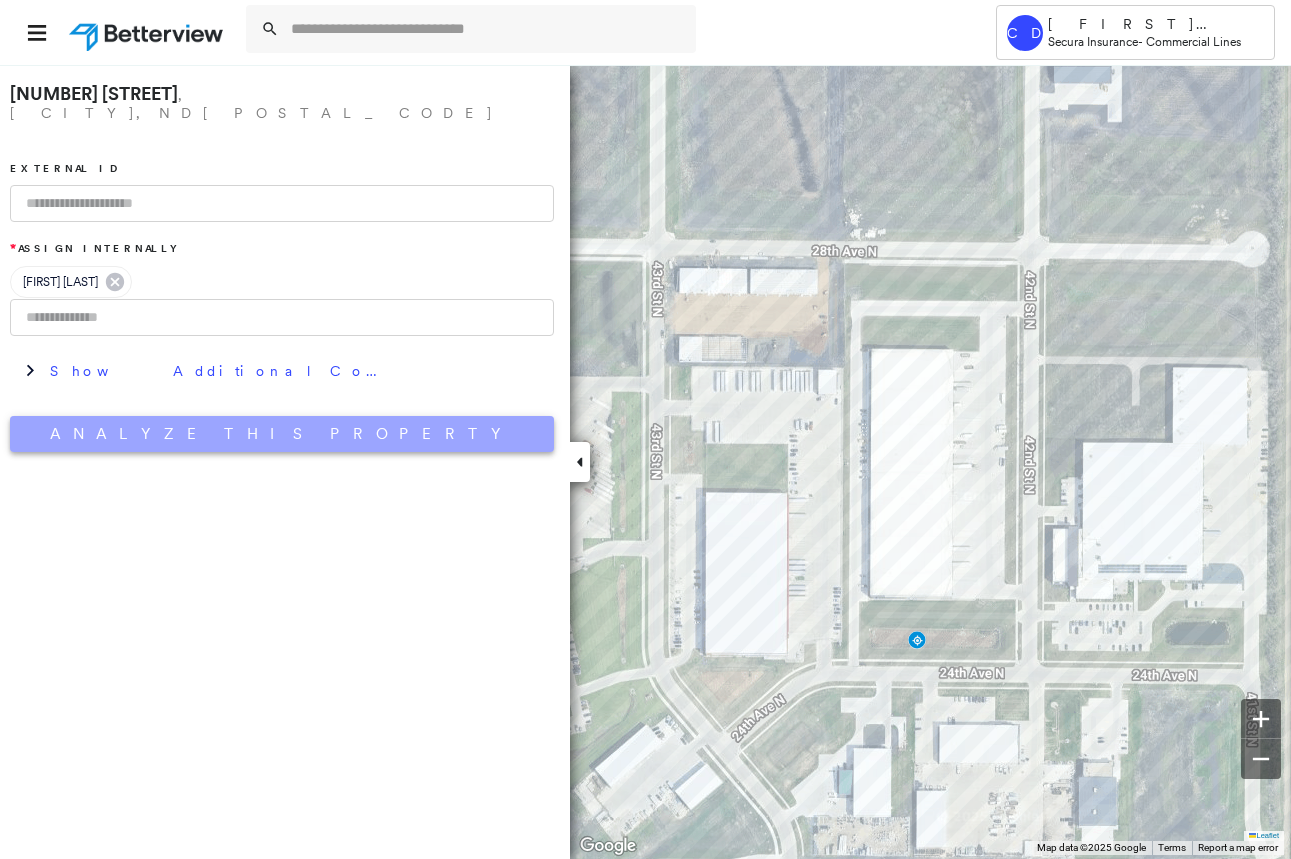 click on "Analyze This Property" at bounding box center [282, 434] 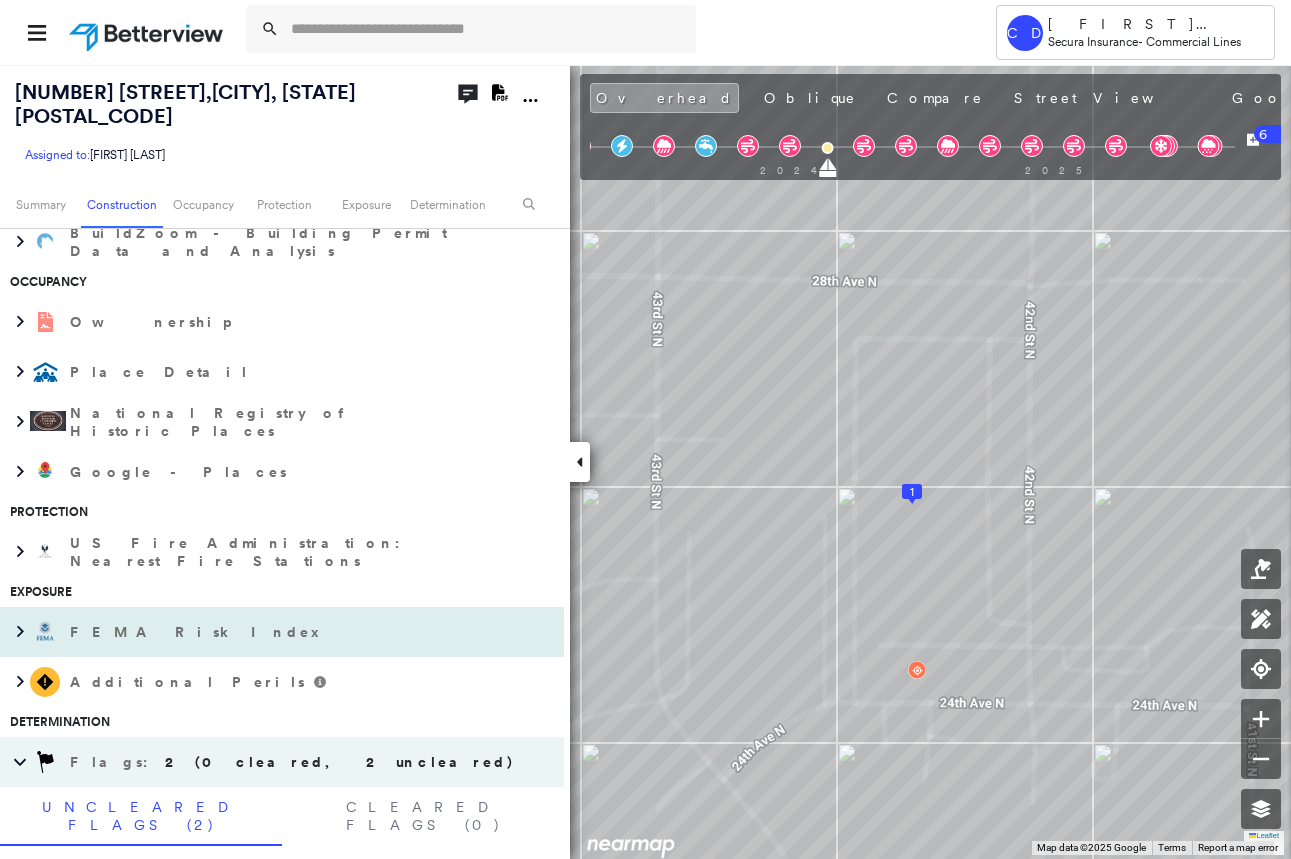 scroll, scrollTop: 900, scrollLeft: 0, axis: vertical 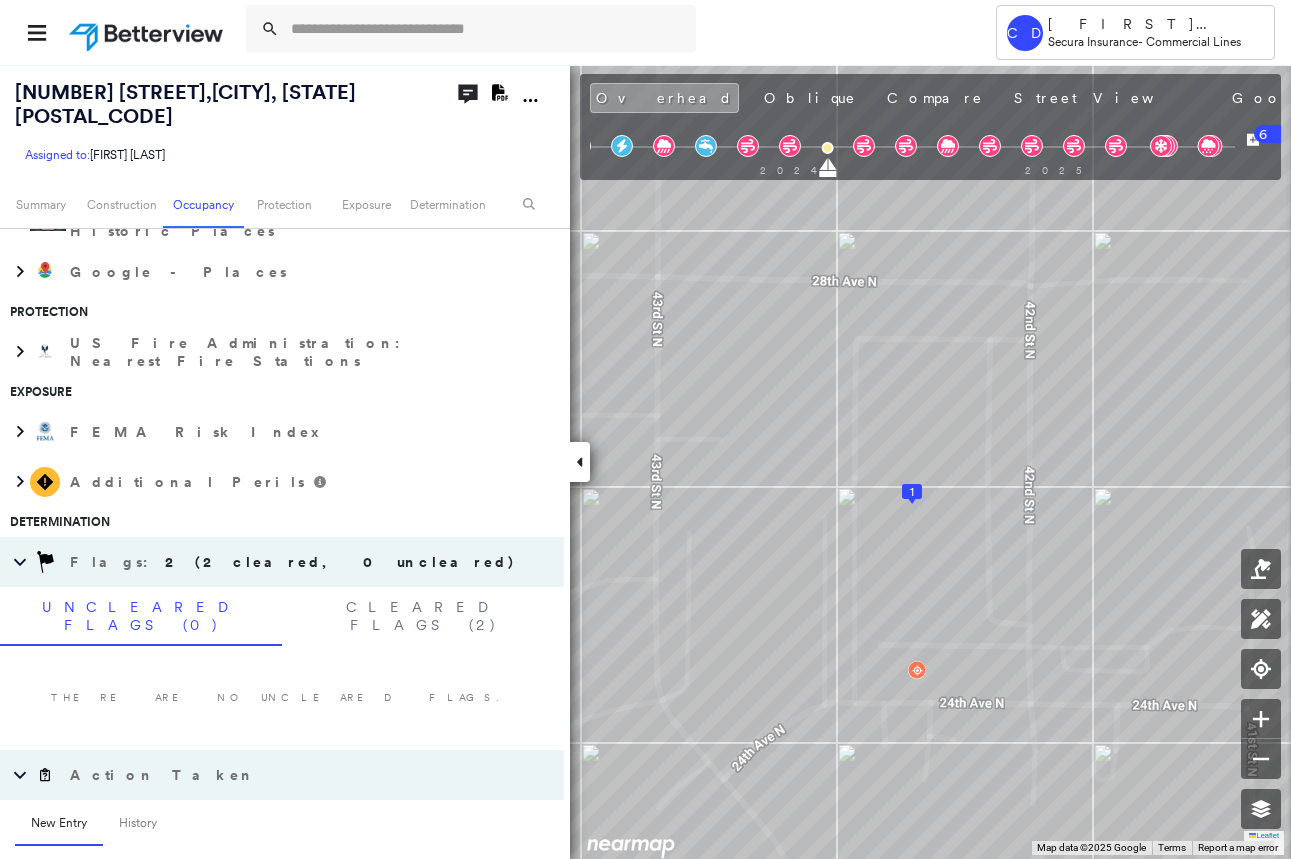 click 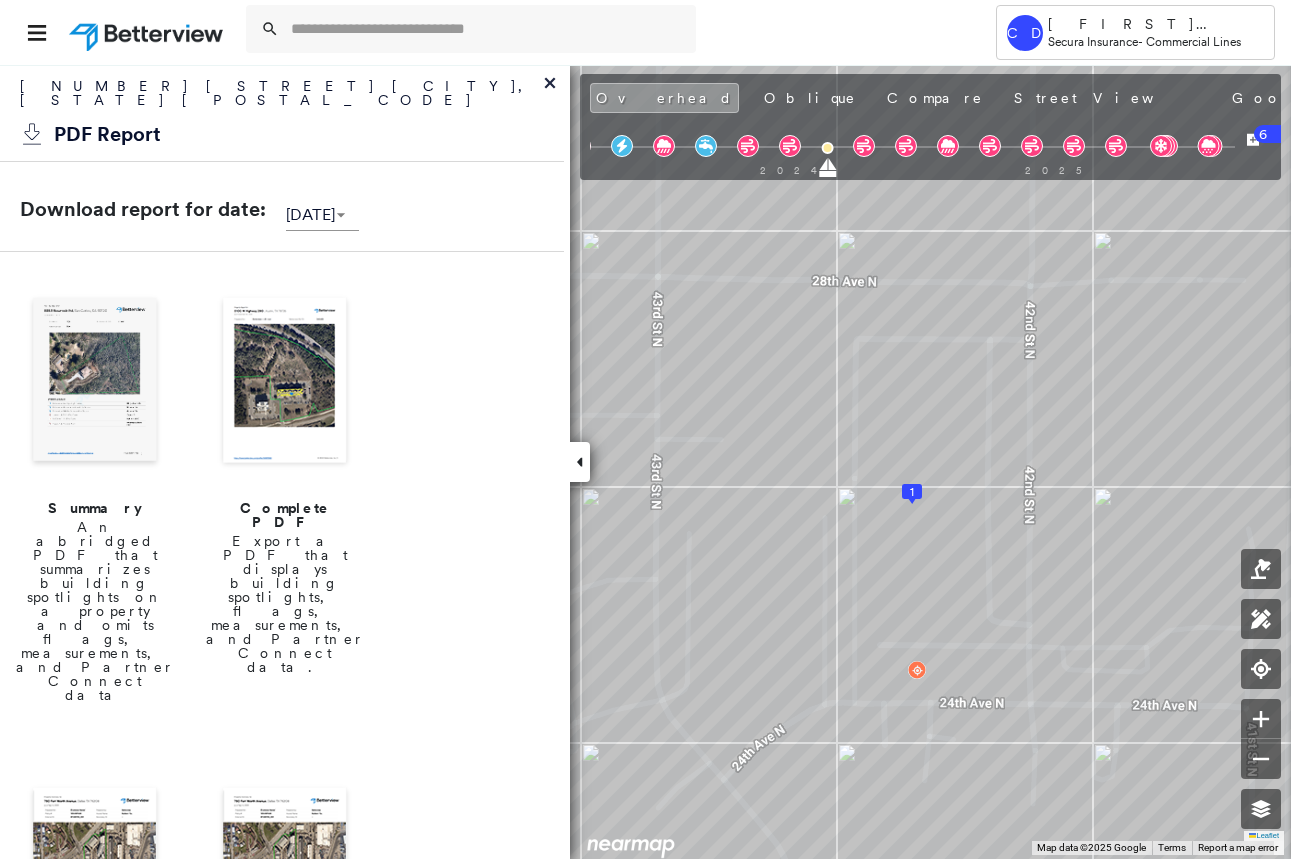click at bounding box center (285, 382) 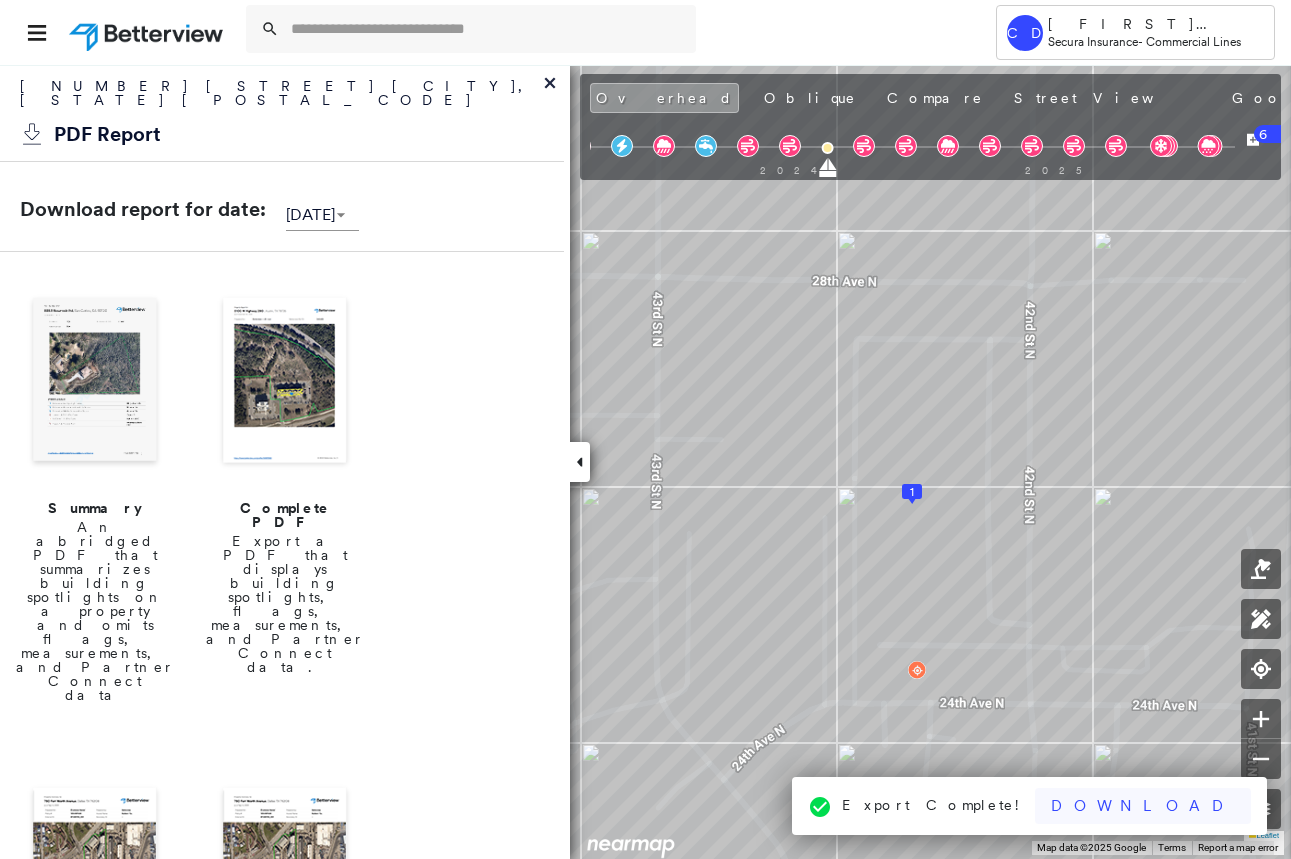 click on "Download" at bounding box center [1143, 806] 